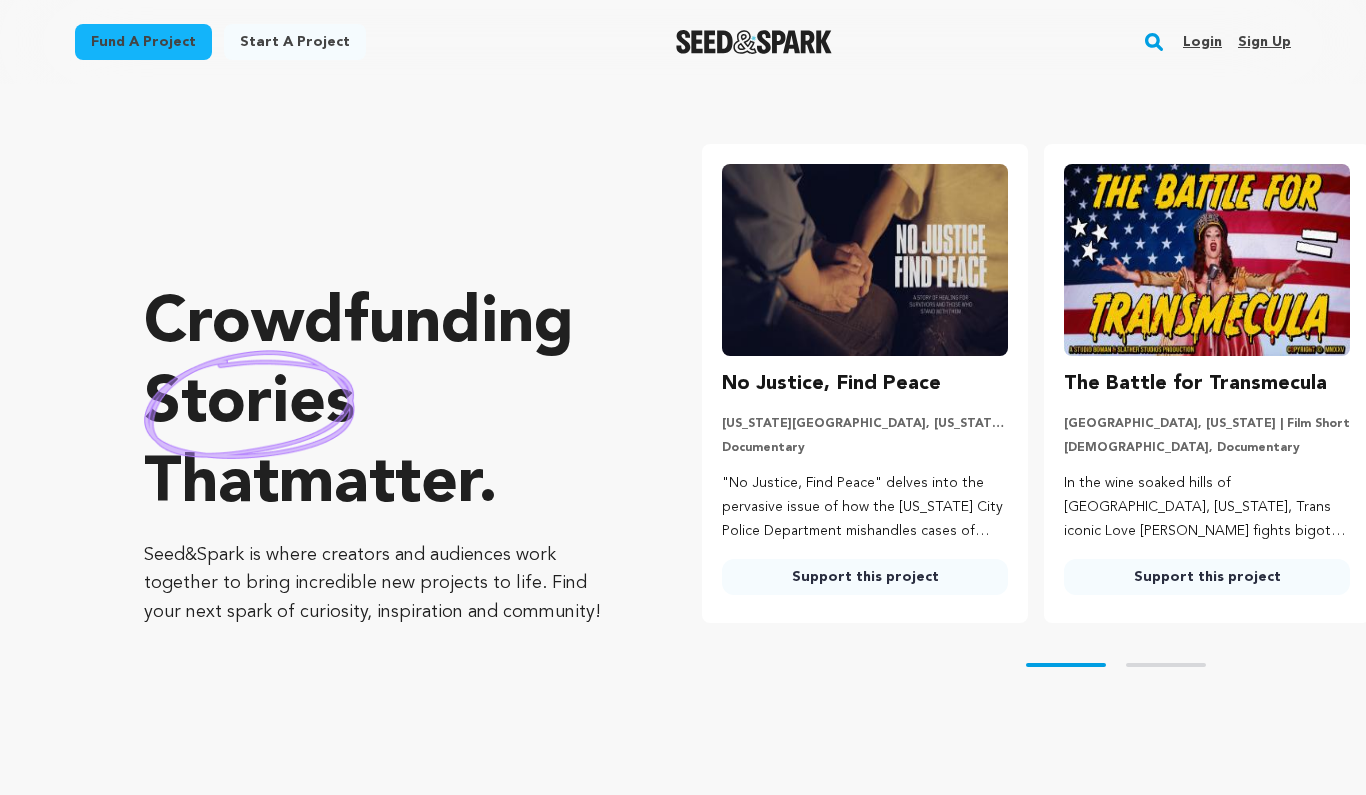 scroll, scrollTop: 0, scrollLeft: 0, axis: both 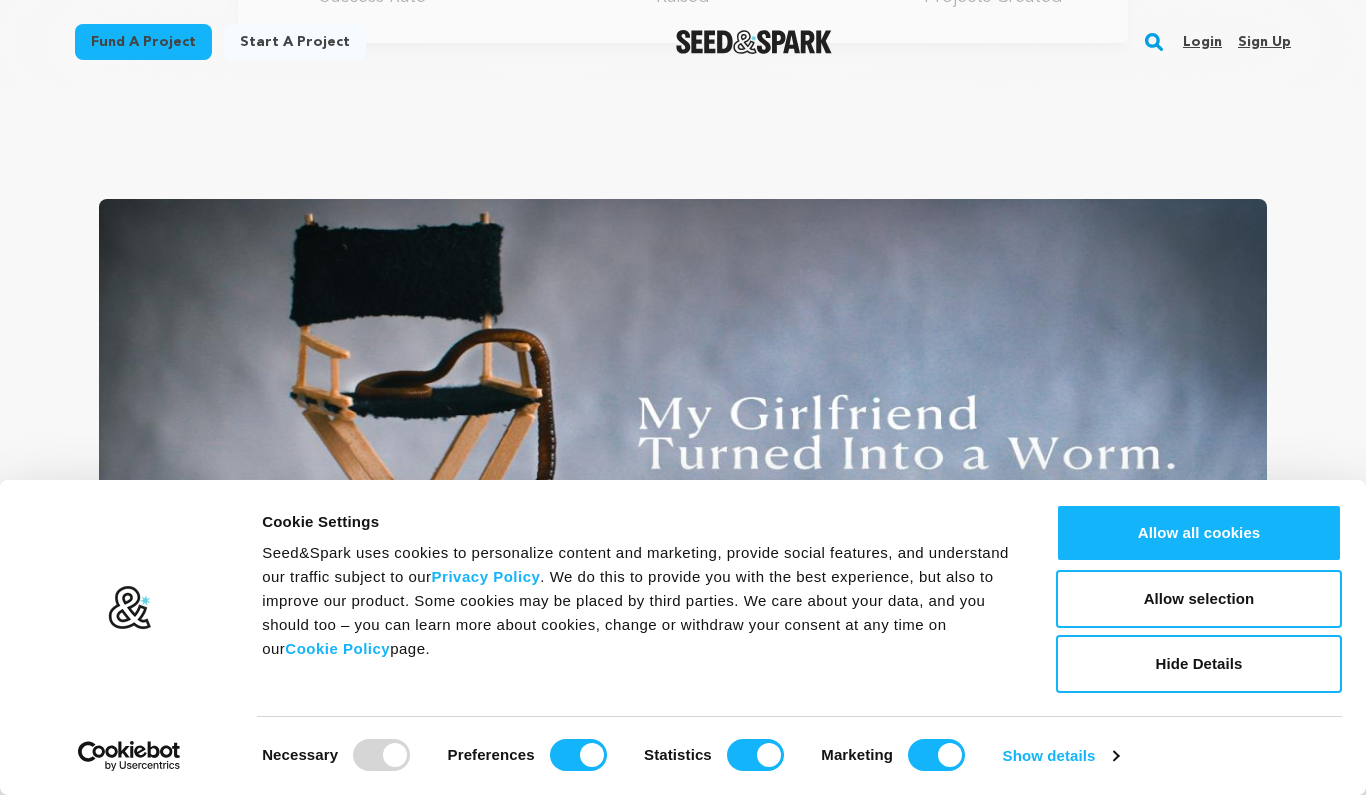 click on "Fund a project" at bounding box center [143, 42] 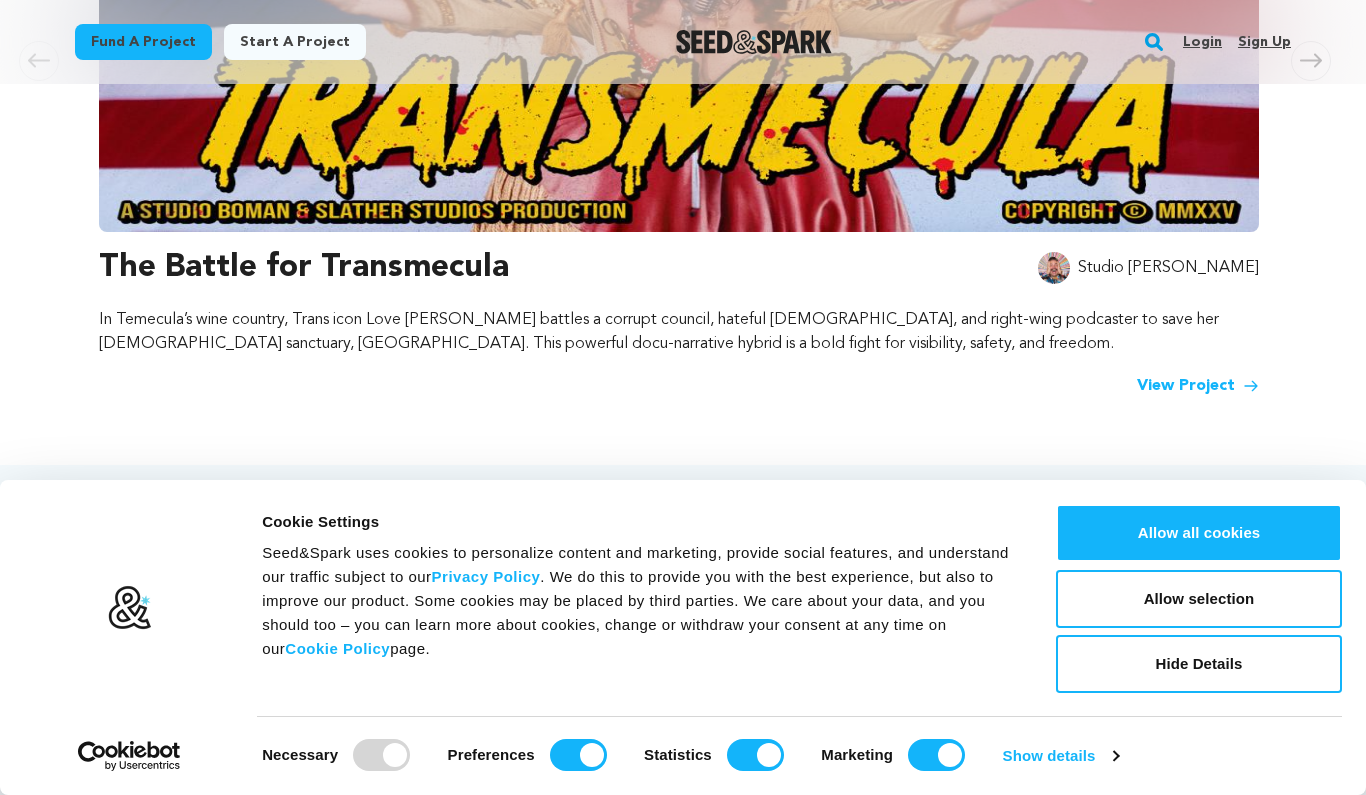 scroll, scrollTop: 661, scrollLeft: 0, axis: vertical 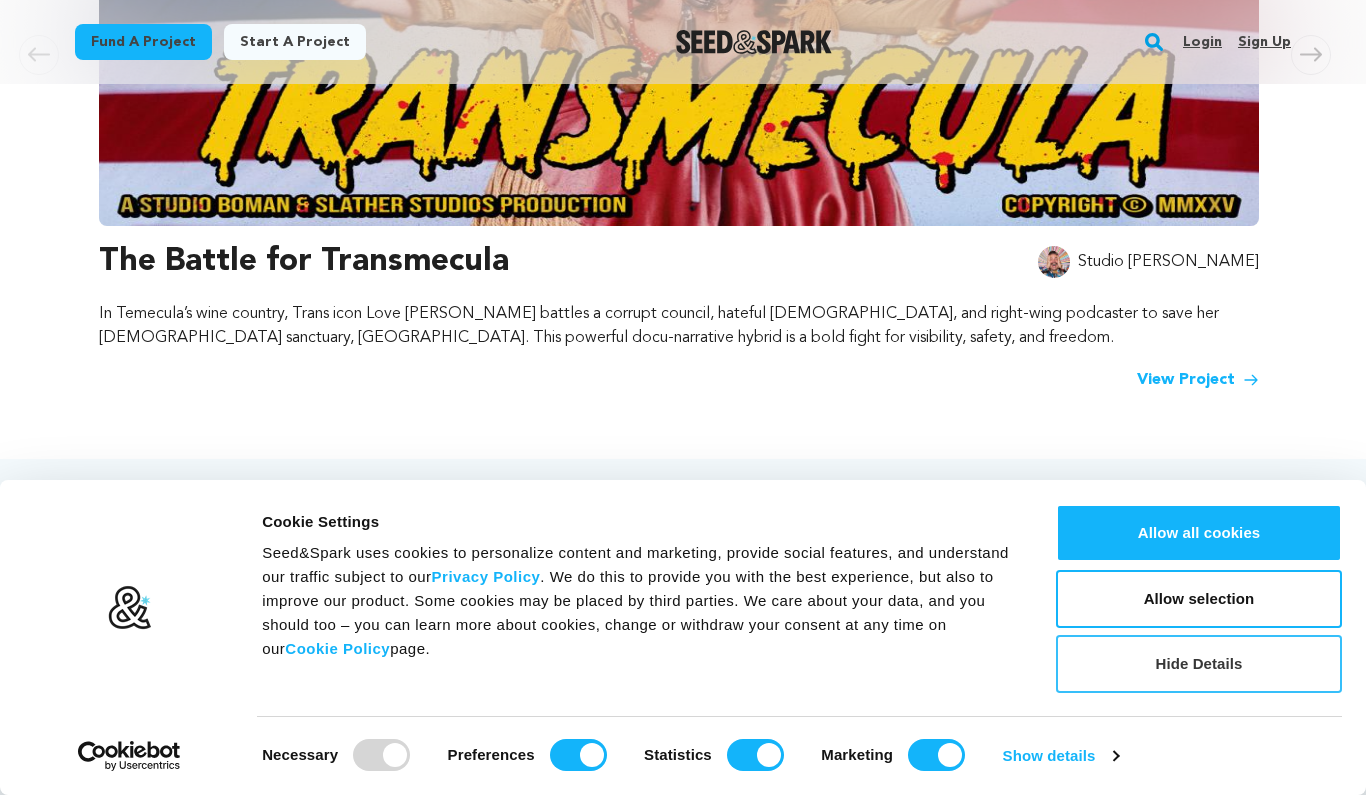 click on "Hide Details" at bounding box center [1199, 664] 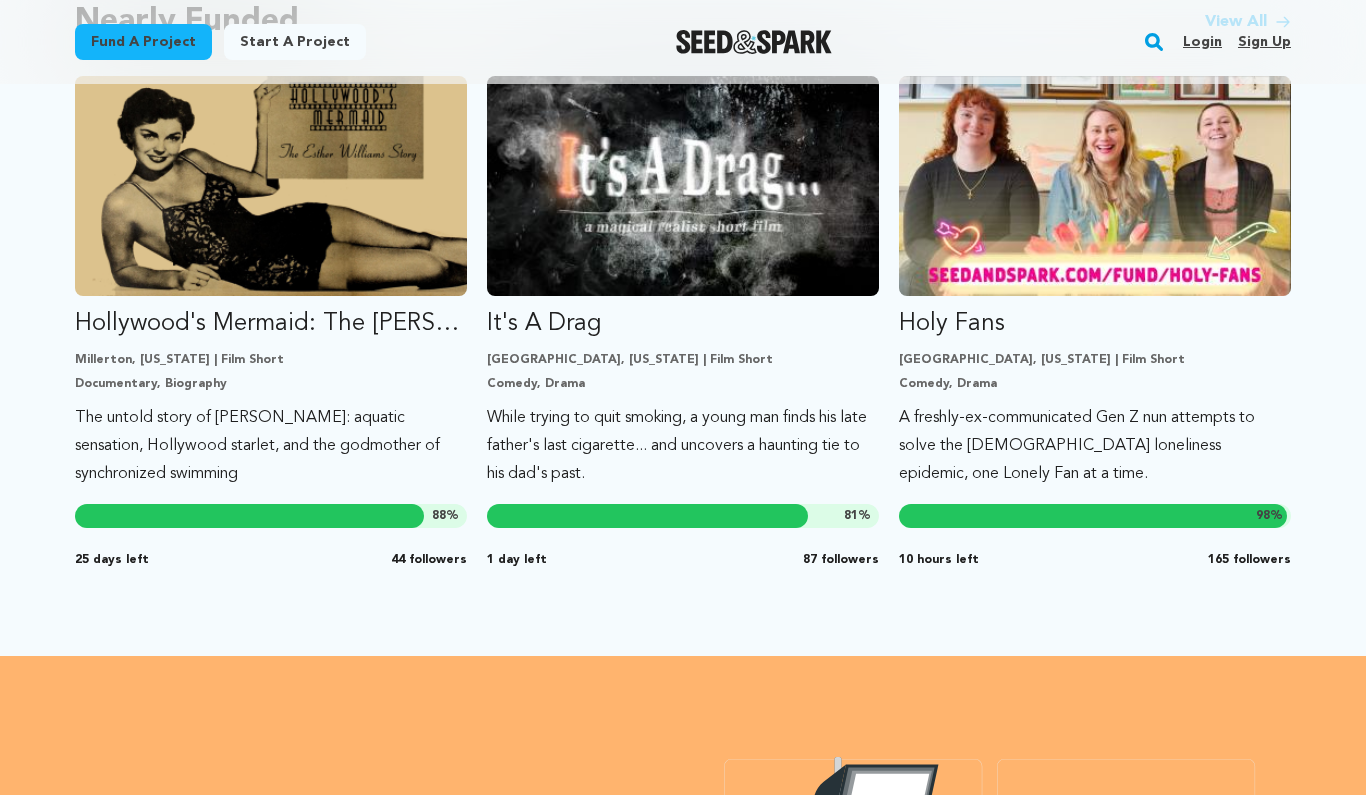 scroll, scrollTop: 1797, scrollLeft: 0, axis: vertical 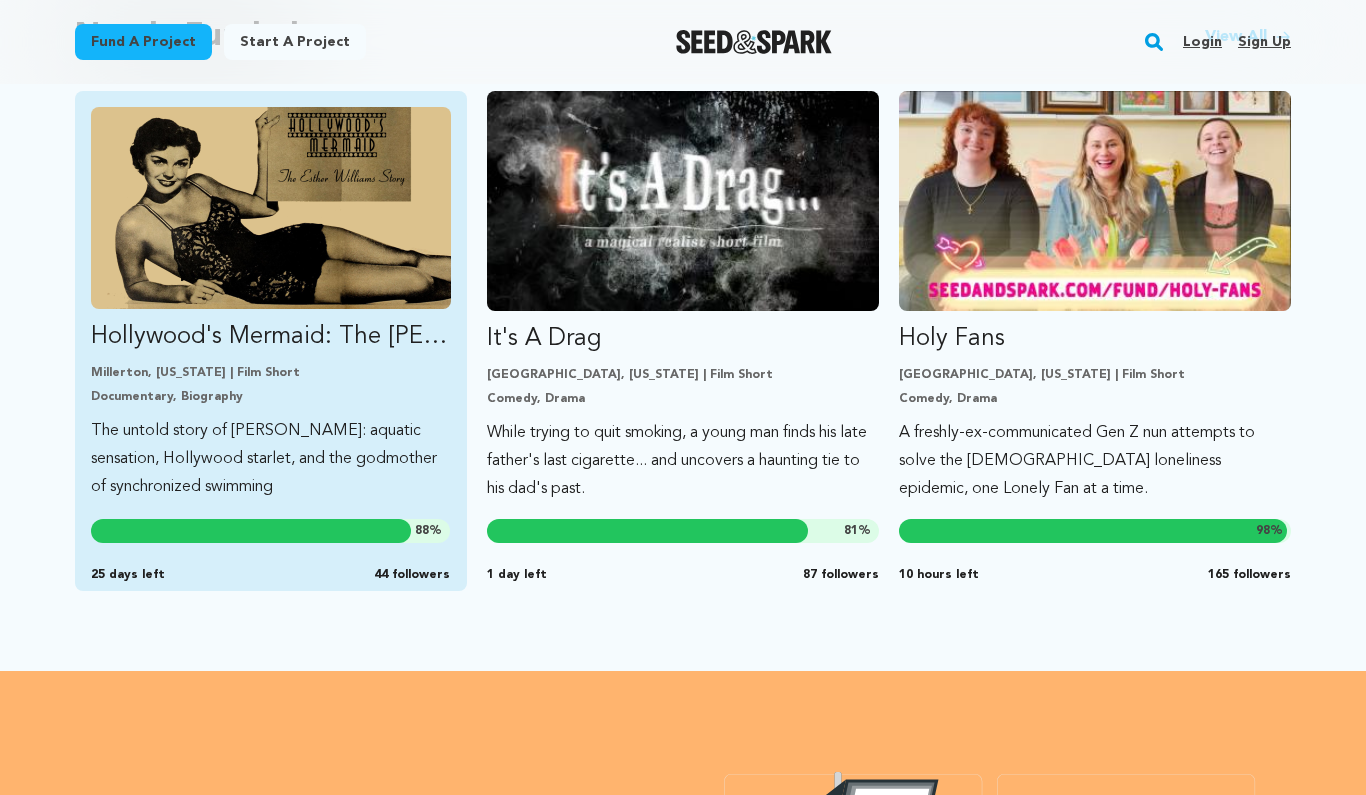 click on "The untold story of Esther Williams: aquatic sensation, Hollywood starlet, and the godmother of synchronized swimming" at bounding box center (271, 459) 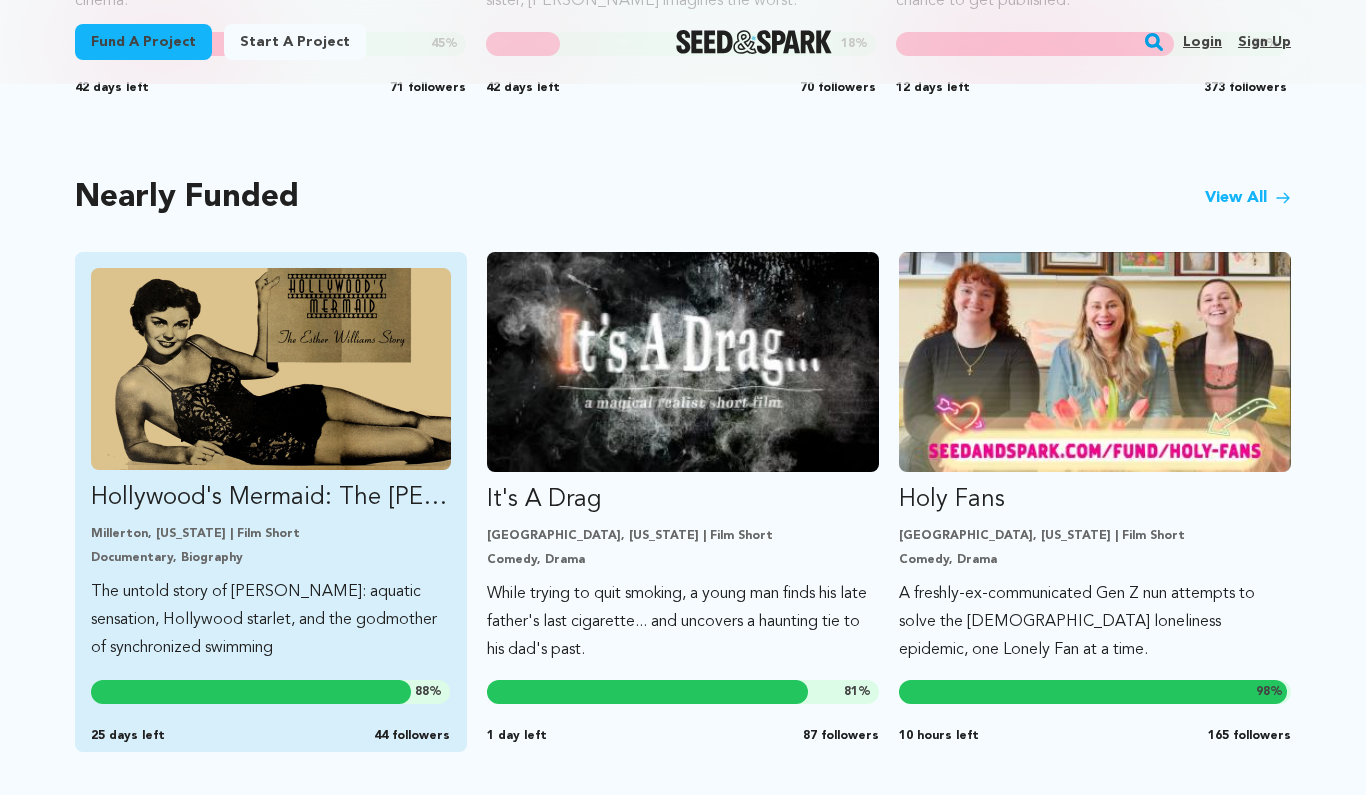 scroll, scrollTop: 1634, scrollLeft: 0, axis: vertical 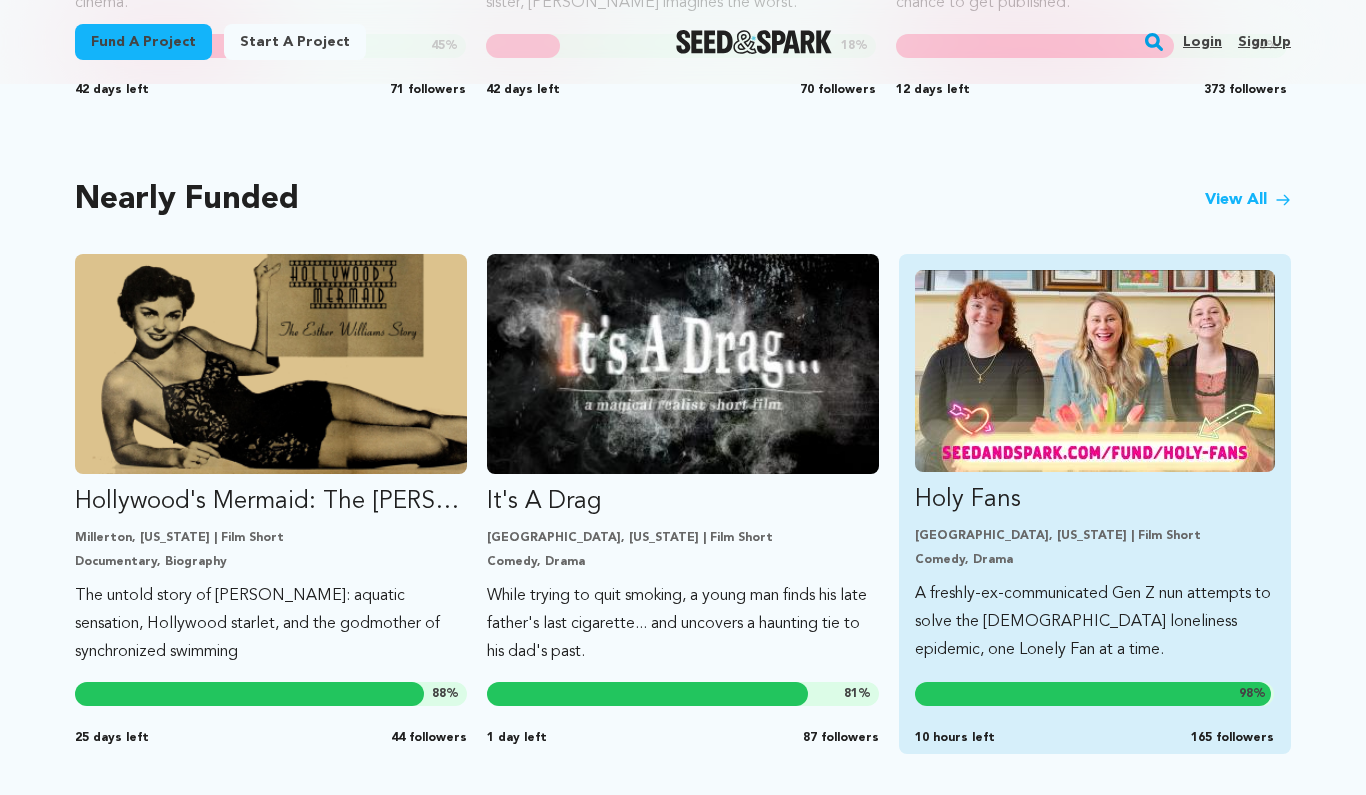 click on "Comedy, Drama" at bounding box center (1095, 560) 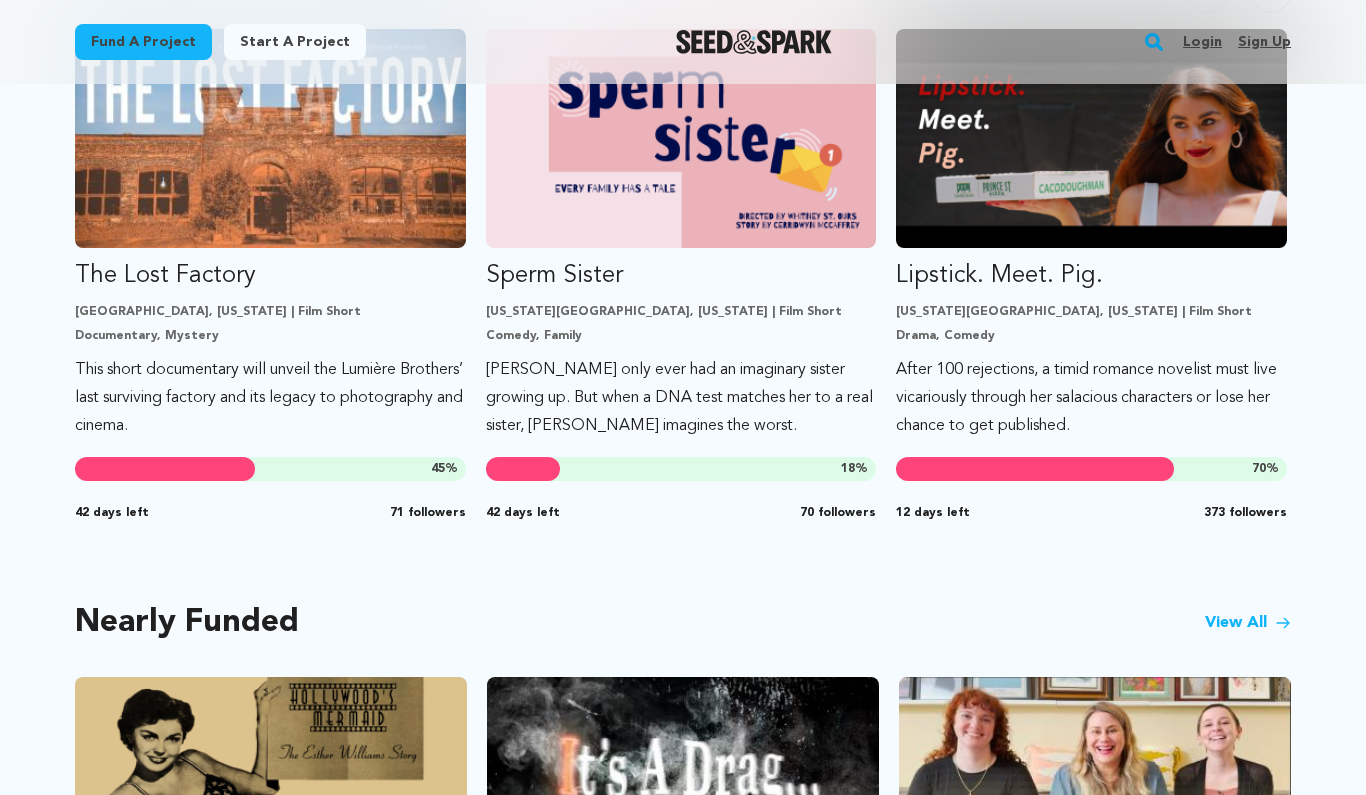 scroll, scrollTop: 872, scrollLeft: 0, axis: vertical 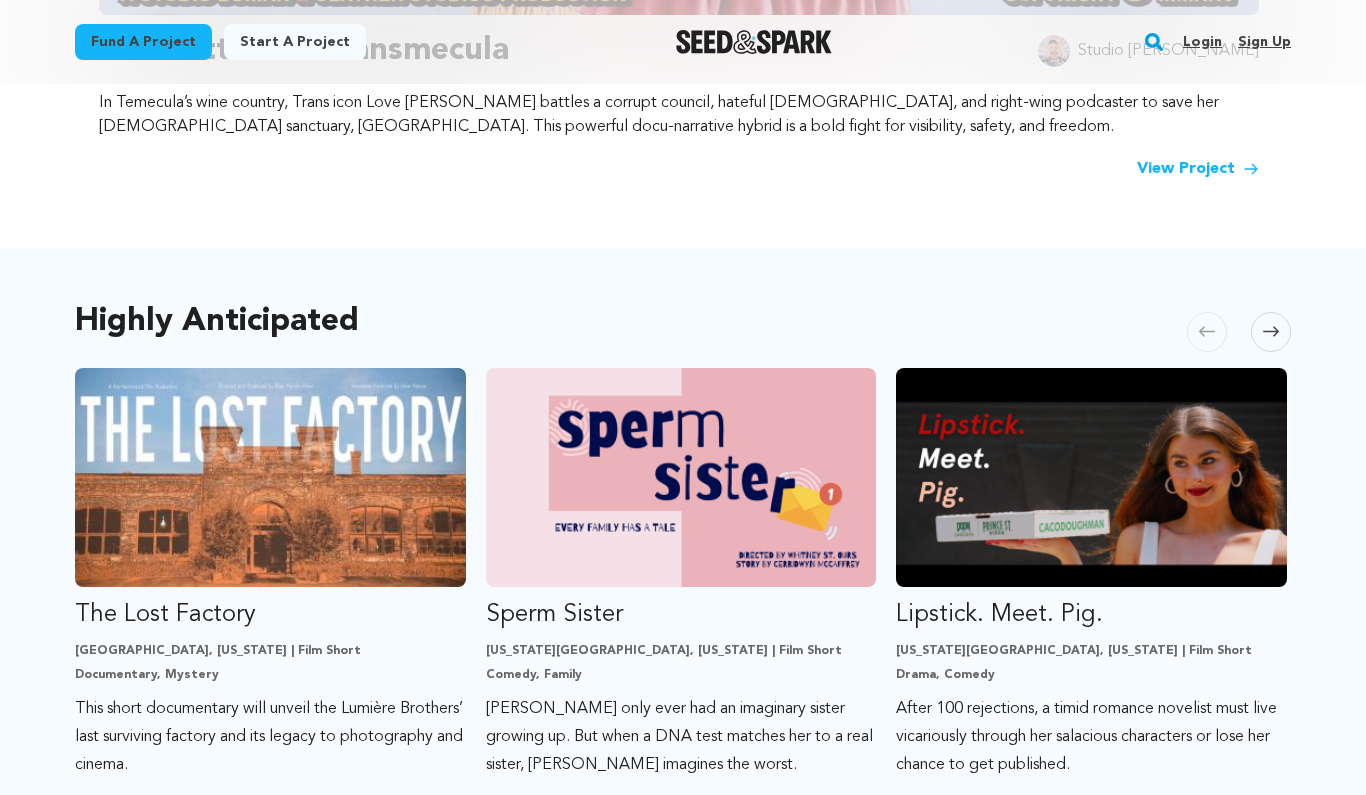 click on "Start a project" at bounding box center (295, 42) 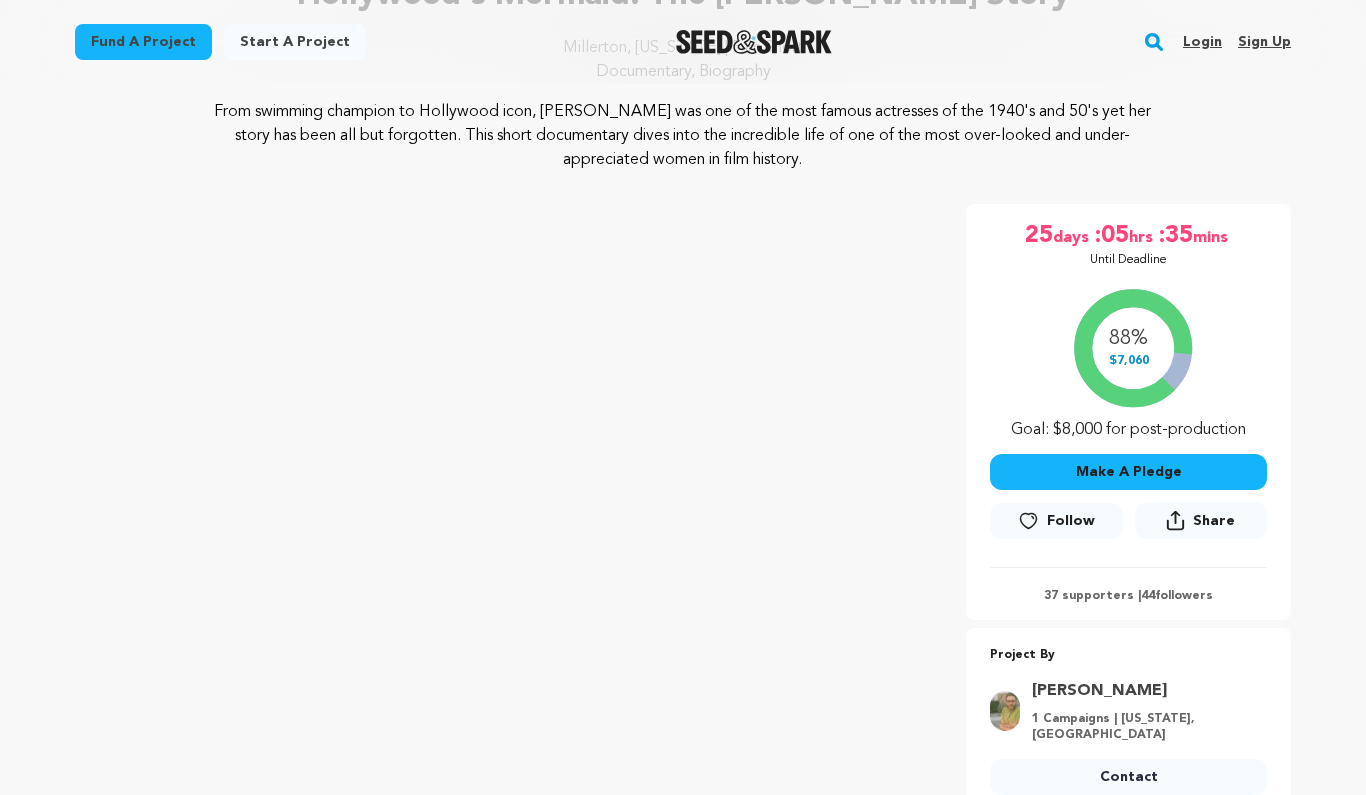 scroll, scrollTop: 210, scrollLeft: 0, axis: vertical 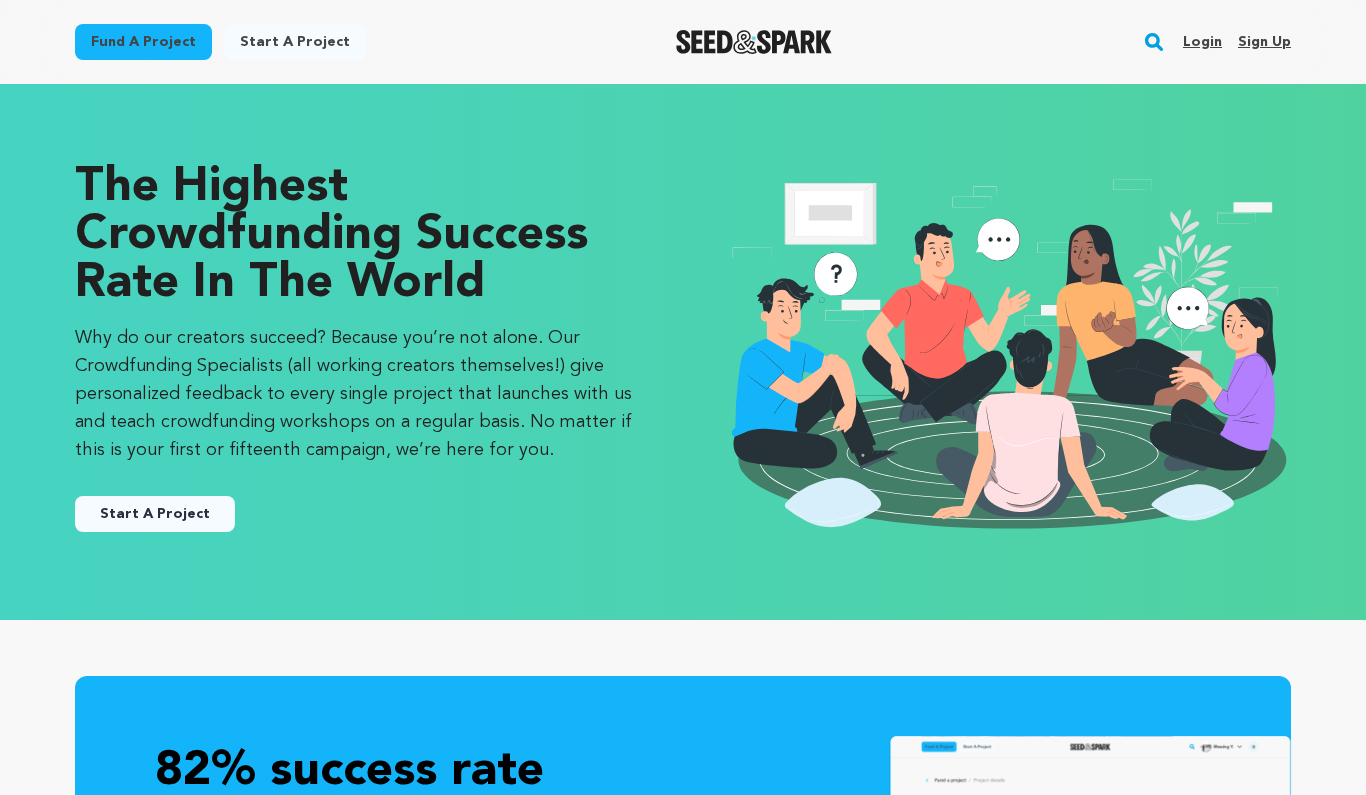 click on "Start A Project" at bounding box center (155, 514) 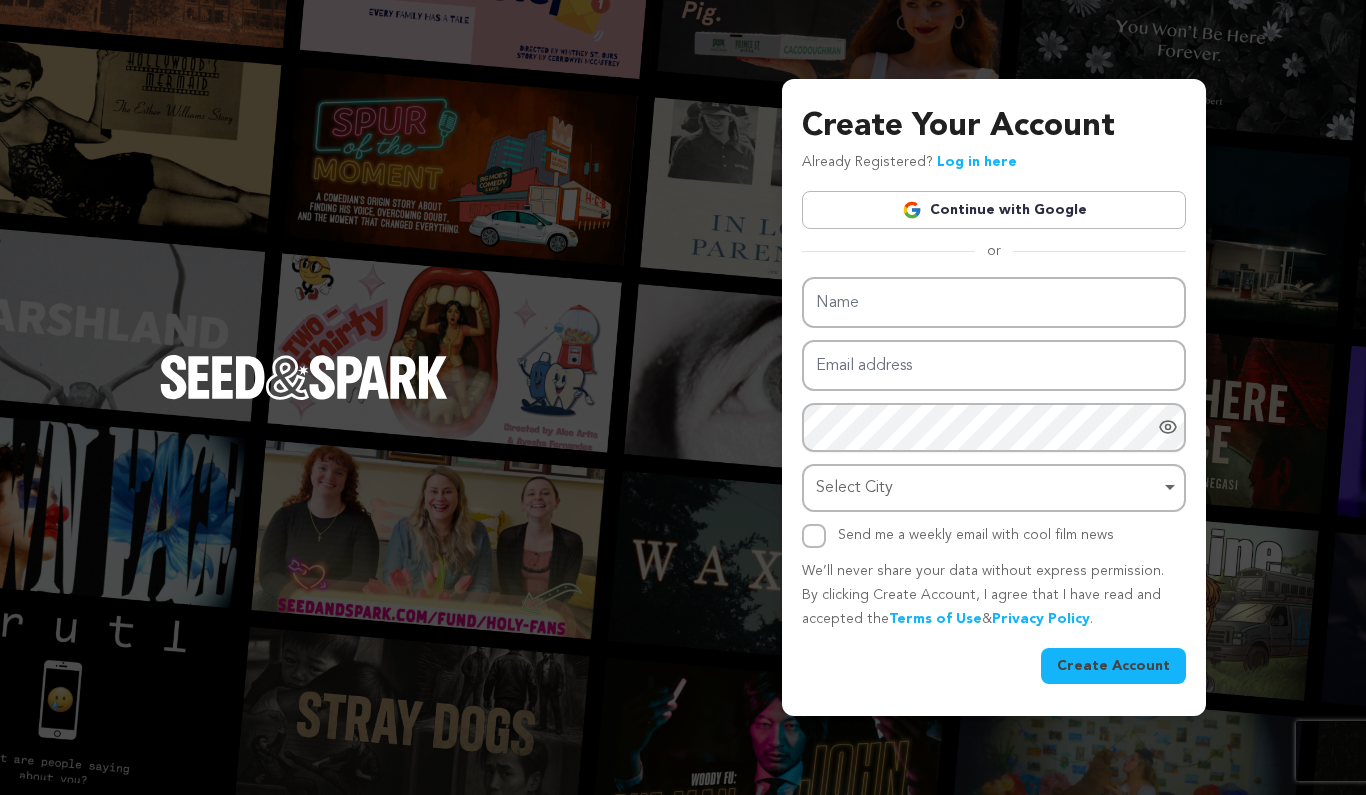 scroll, scrollTop: 0, scrollLeft: 0, axis: both 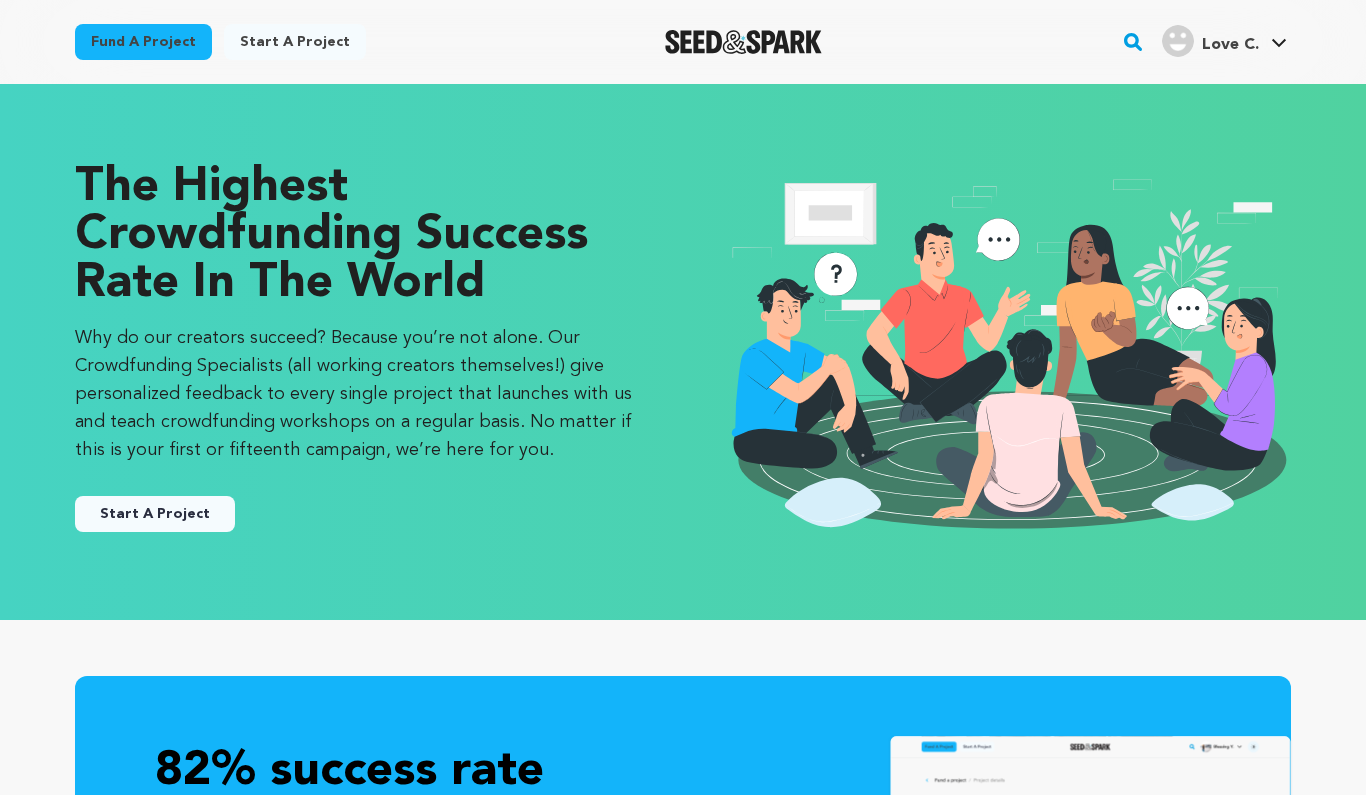 click on "Start A Project" at bounding box center (155, 514) 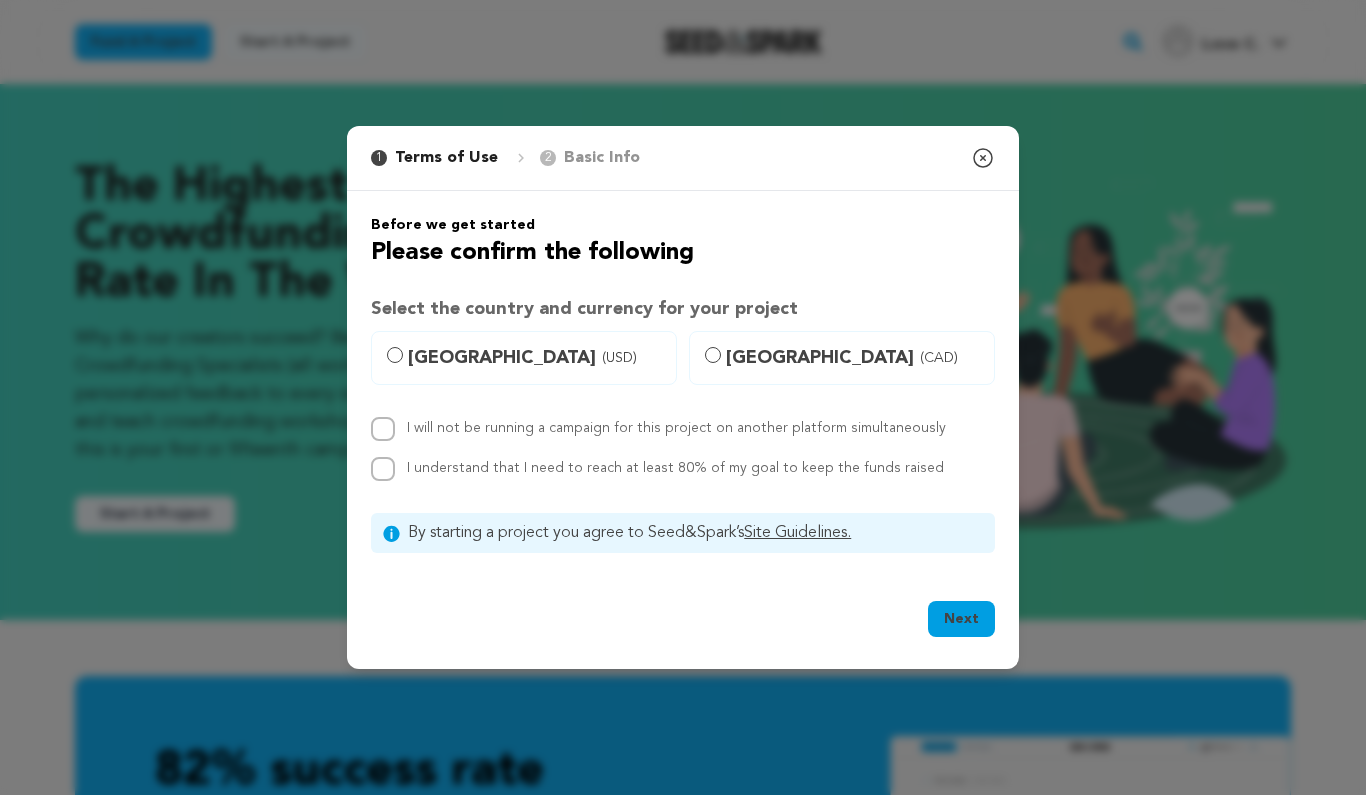 click on "United States
(USD)" at bounding box center (524, 358) 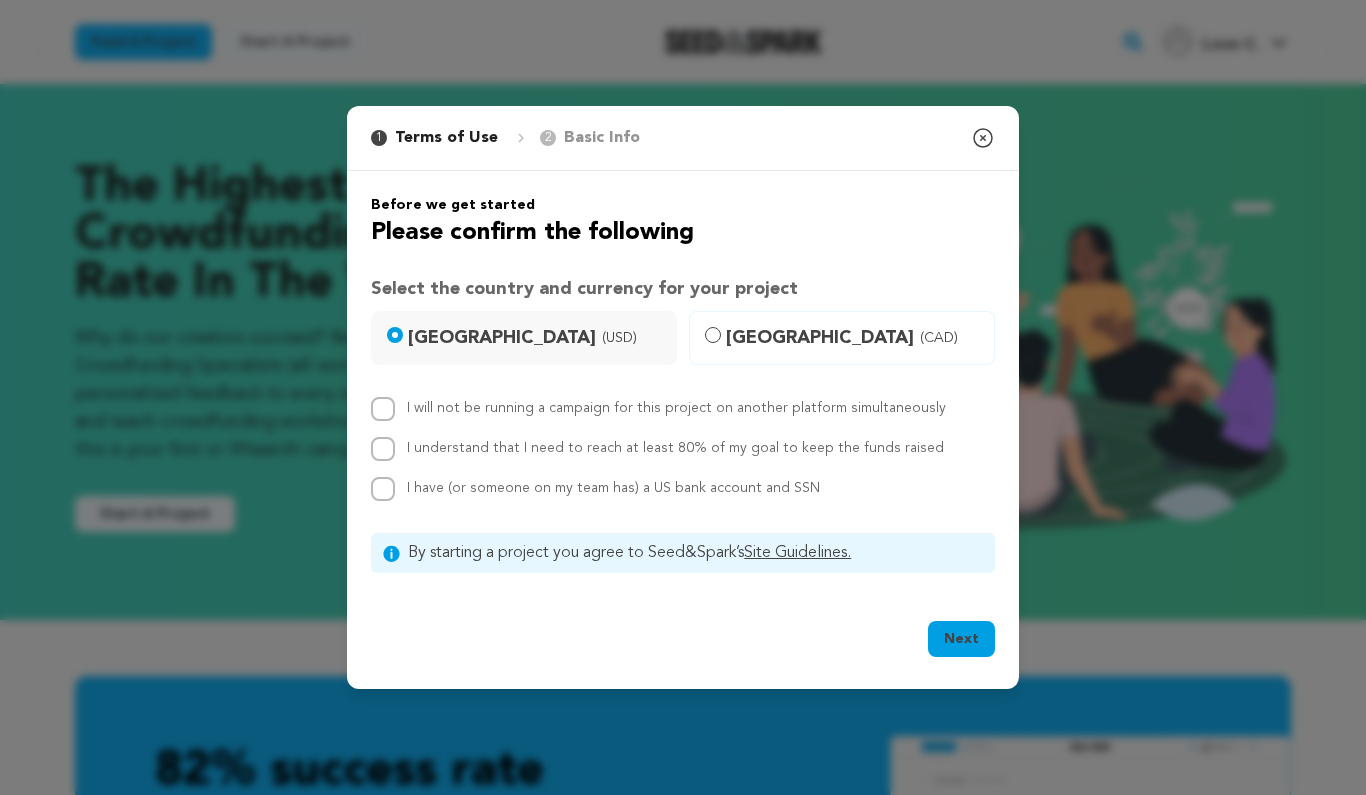 click on "I understand that I need to reach at least 80% of my goal to keep the
funds raised" at bounding box center [383, 449] 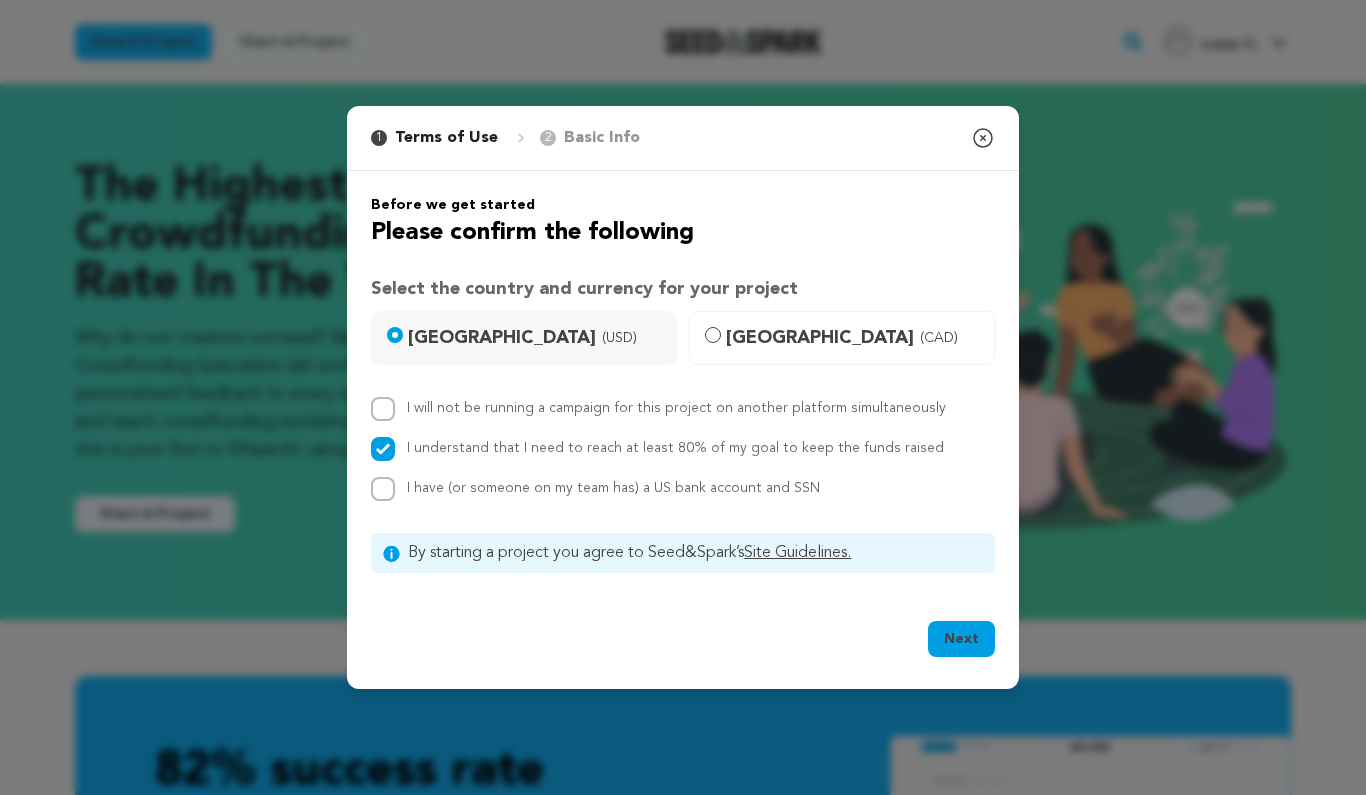 click on "I have (or someone on my team has) a US bank account and SSN" at bounding box center (683, 489) 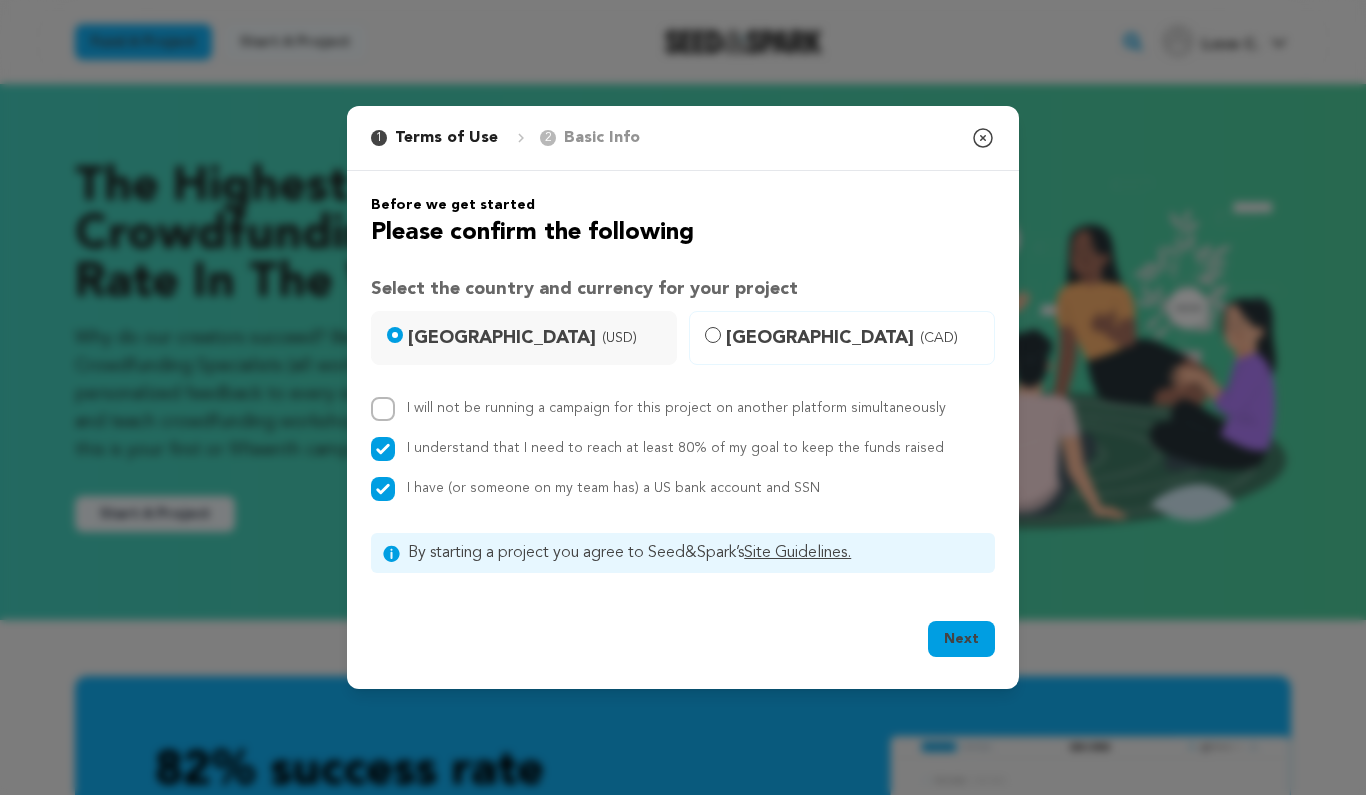 click on "I will not be running a campaign for this project on another platform
simultaneously" at bounding box center (383, 409) 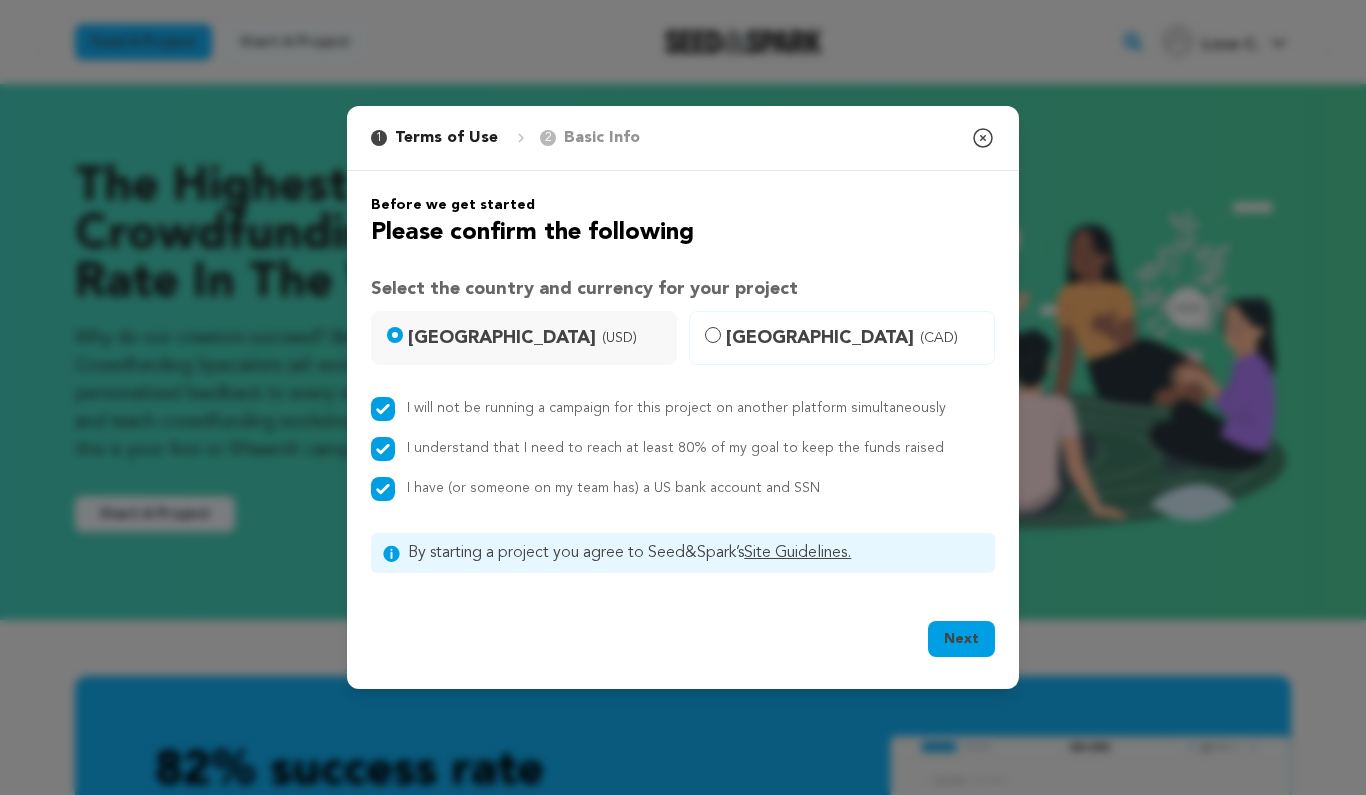 click on "Next" at bounding box center [961, 639] 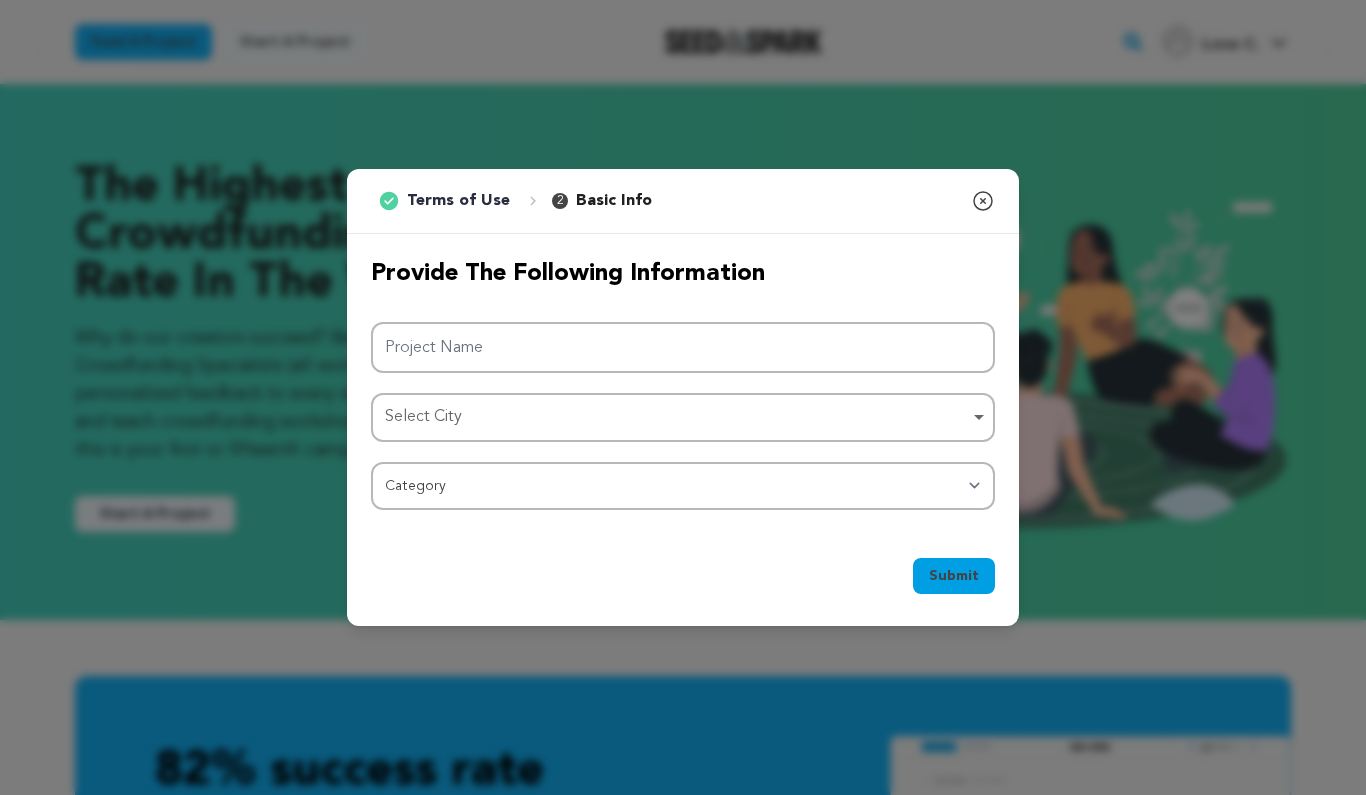 click 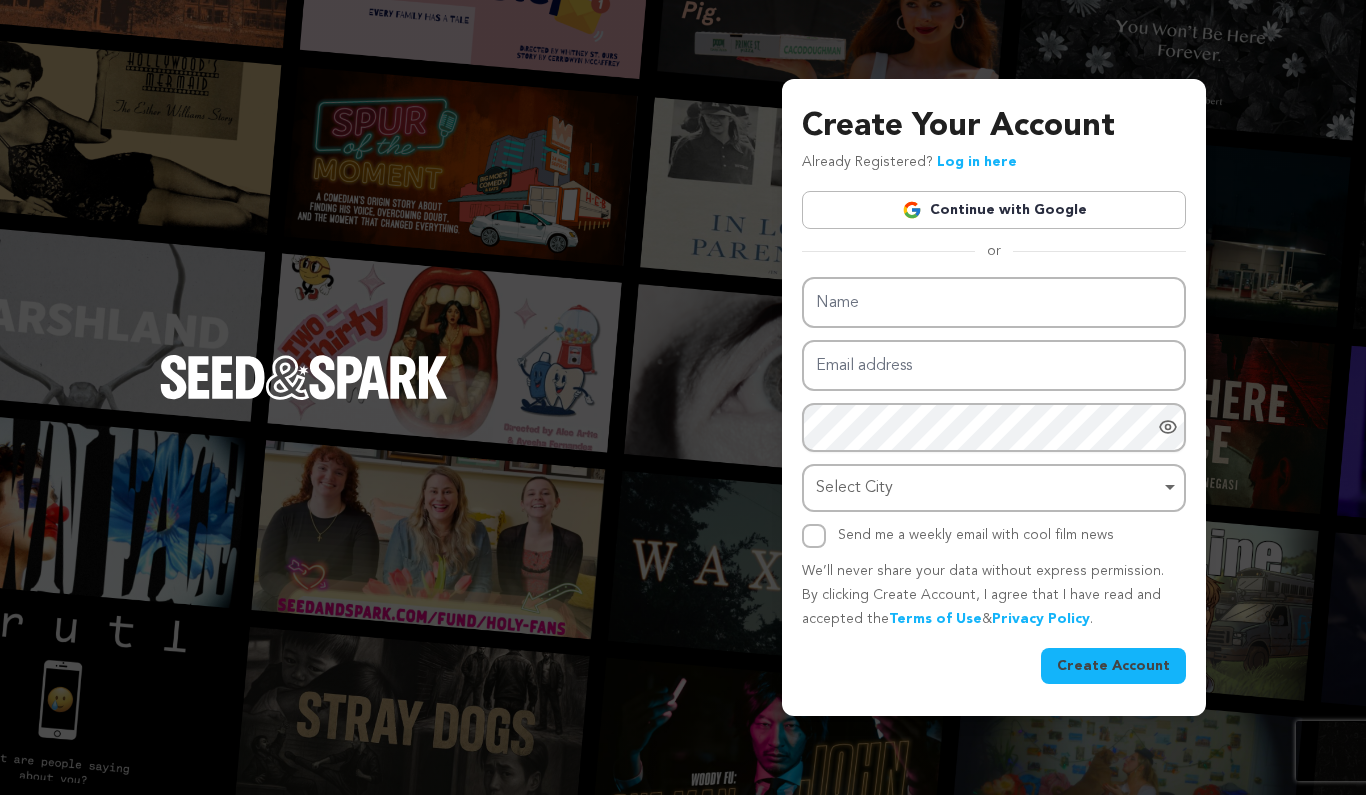 scroll, scrollTop: 0, scrollLeft: 0, axis: both 